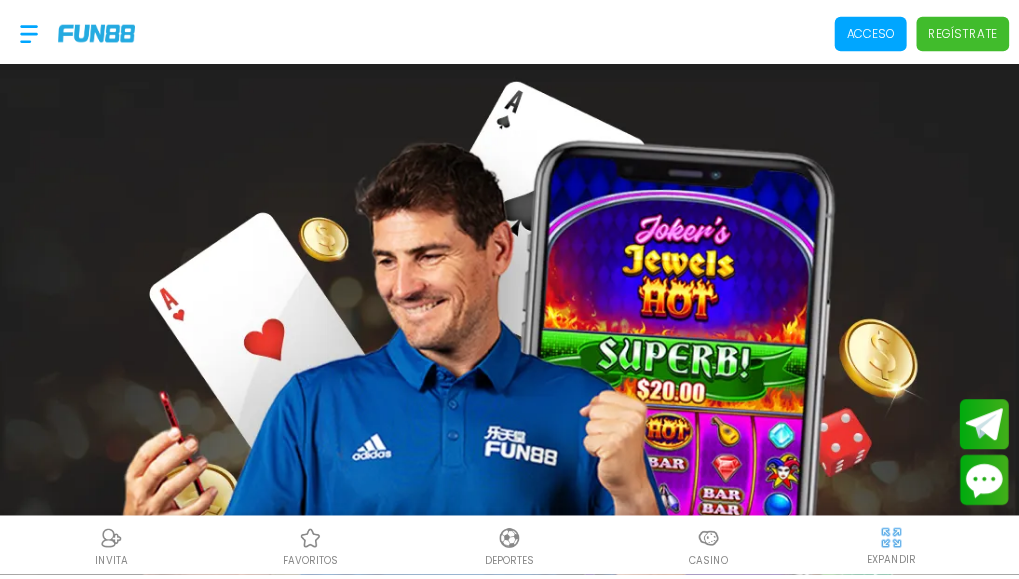 scroll, scrollTop: 0, scrollLeft: 0, axis: both 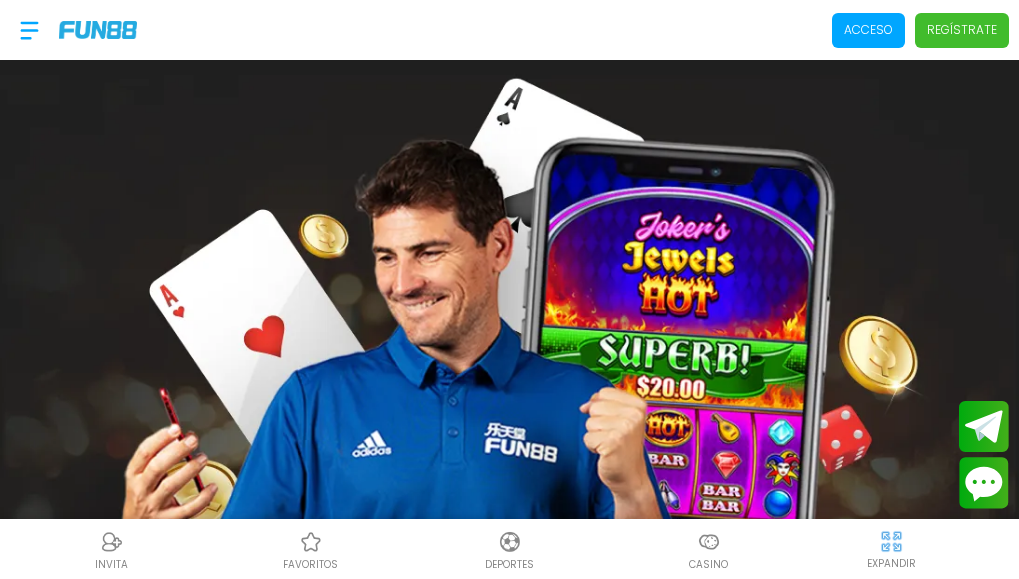 click on "Regístrate" at bounding box center (962, 30) 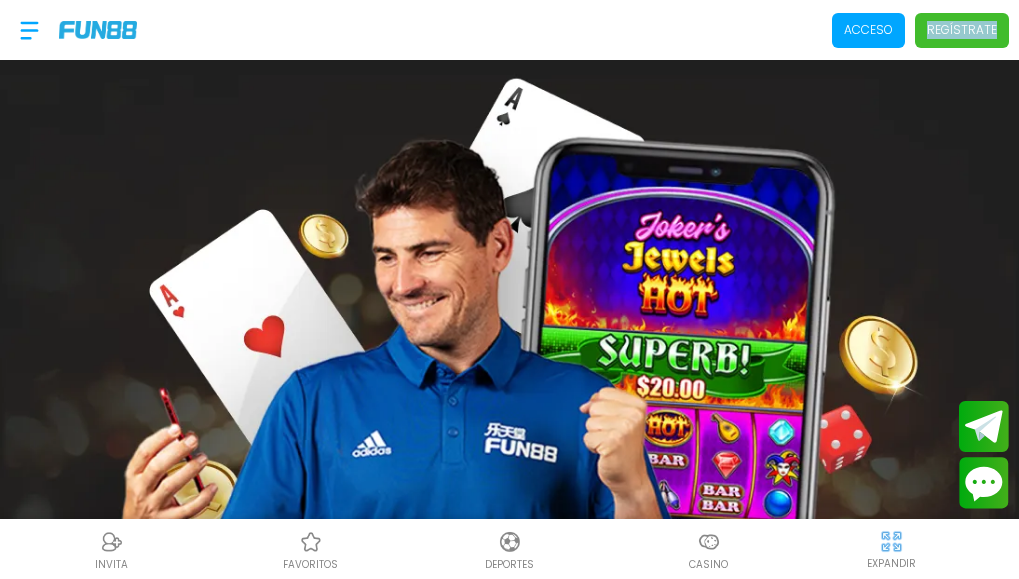 click on "Regístrate" at bounding box center [962, 30] 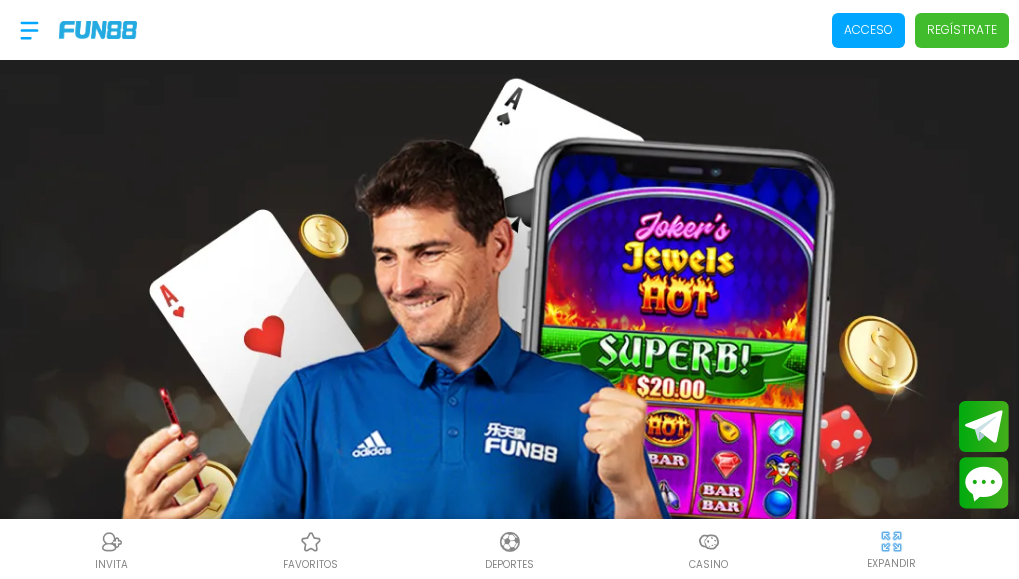 click on "Regístrate" at bounding box center (962, 30) 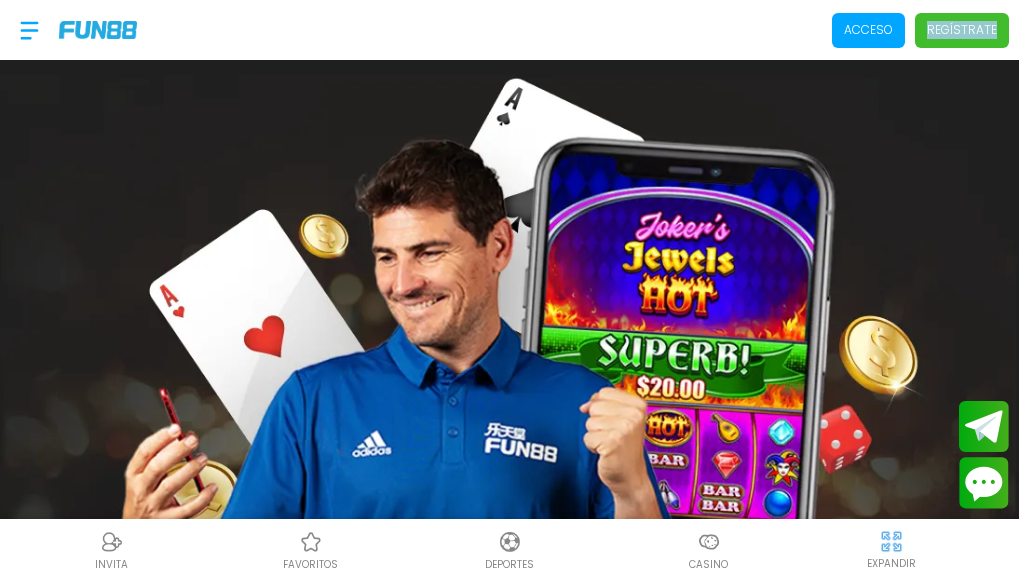 click on "Regístrate" at bounding box center (962, 30) 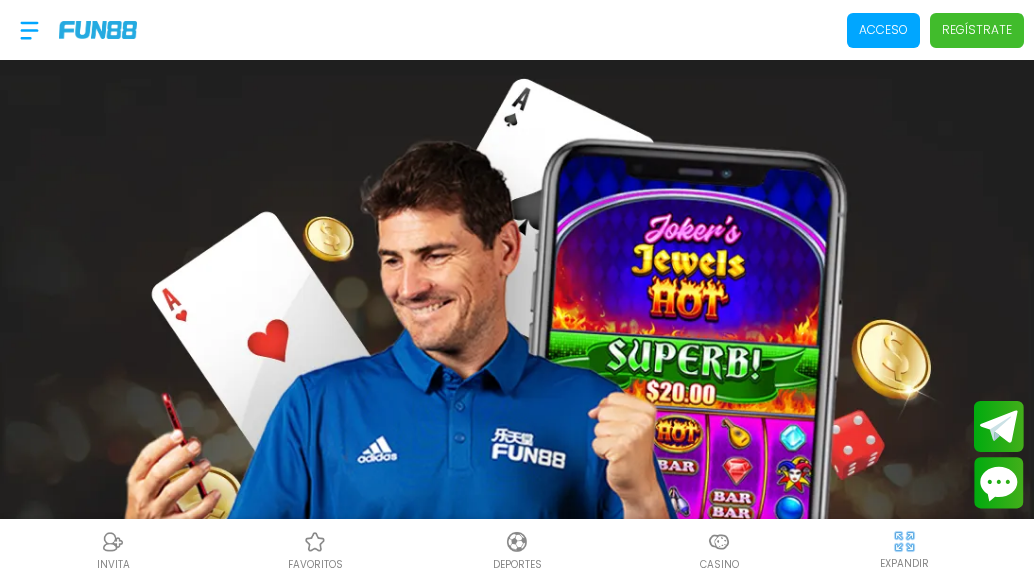 click on "Acceso Regístrate CREAR CUENTA YA Aplican términos y condiciones RECLAMA MIS BONOS YA Empieza la DIVERSIÓN en solo 4 pasos 1 Regístrate Crea tu cuenta 2 KYC Verificar su cuenta en 5 minutos 3 Obtén tu bono y juega ¡Y obtén acceso a todos los bonos! 4 Deposita y juega más ¡No dejes que la diversión termine y duplica tu primer depósito! Top Games All Slots Live Casino $ 639,428 $ 917,066 $ 1,295,071 $ 19,771 $ 58,234 CASINO Miles de juegos para elegir y ganar DEPORTES Apuesta en fútbol, baloncesto, boxeo y más de 80 deportes. NUEVO JACKPOTS CARTAS BINGO OTROS RECLAMA MIS BONOS YA RECLAMA MIS BONOS YA Promociones y Bonificaciones Recibe increíbles bonos de bienvenida, giros gratis o dinero extra gracias a nuestras promociones. más promociones > RECLAMA MIS BONOS YA Información Sobre Nosotros Términos y condiciones Juego Responsable Aviso de privacidad y cookies del sitio Programa de afiliación Mecánica de apuestas Deportes" at bounding box center (517, 3125) 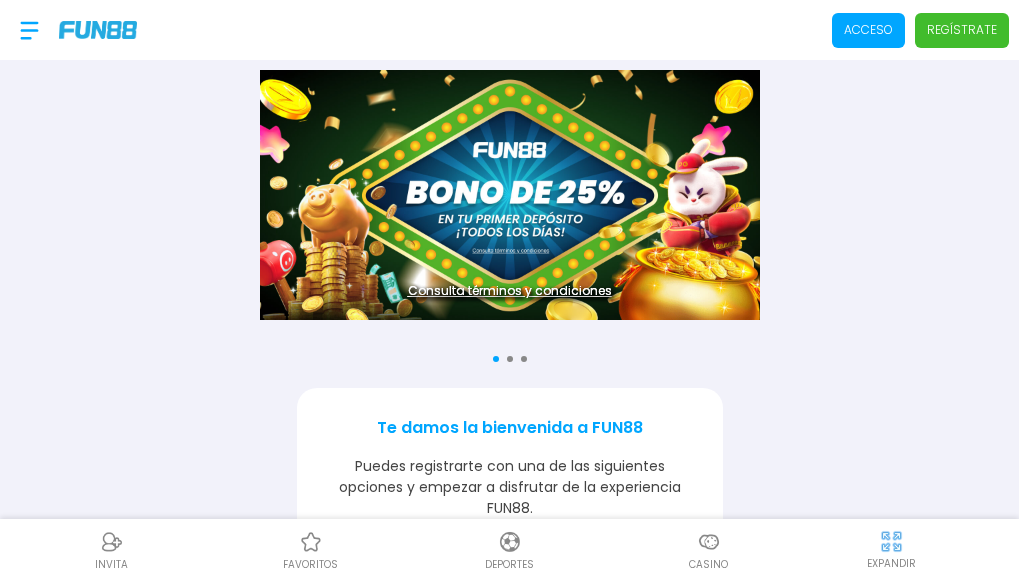 click at bounding box center [510, 195] 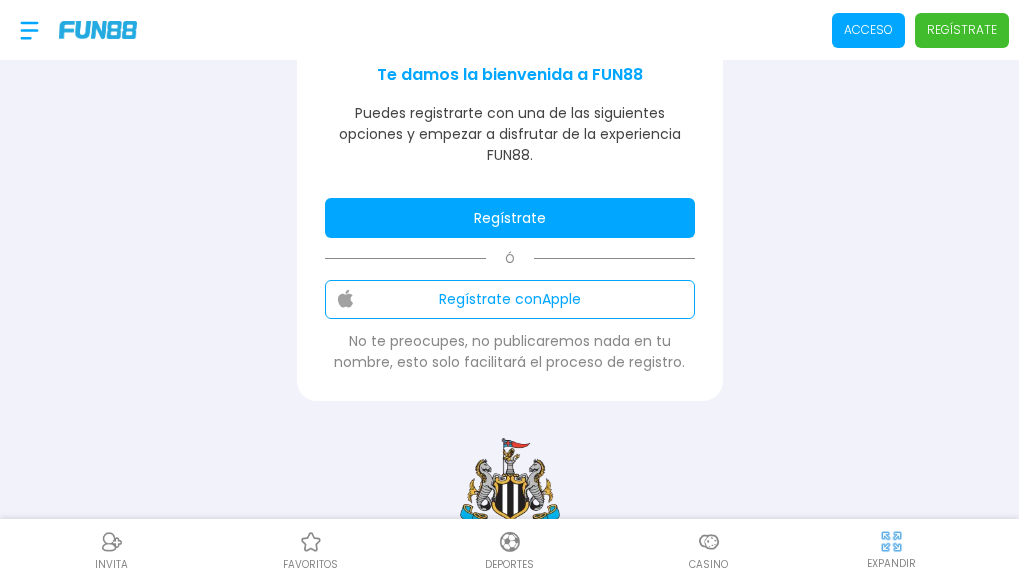 scroll, scrollTop: 346, scrollLeft: 0, axis: vertical 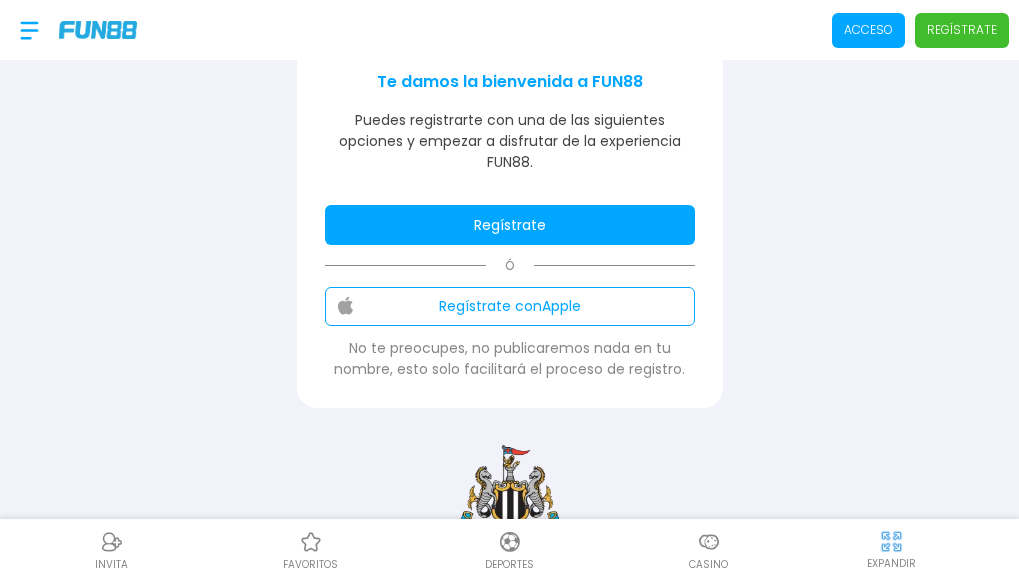 click on "Regístrate" at bounding box center (510, 225) 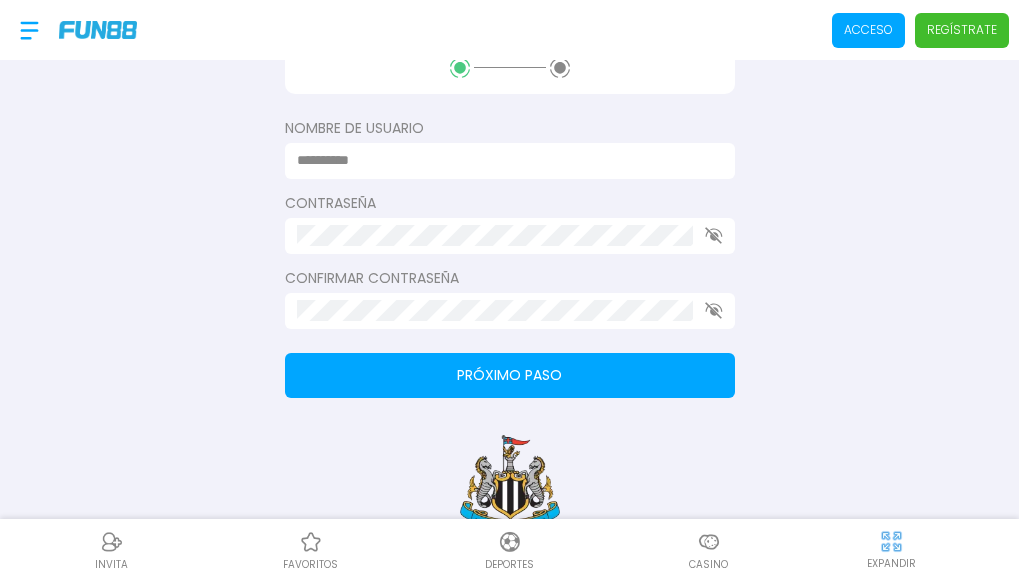 click at bounding box center (504, 160) 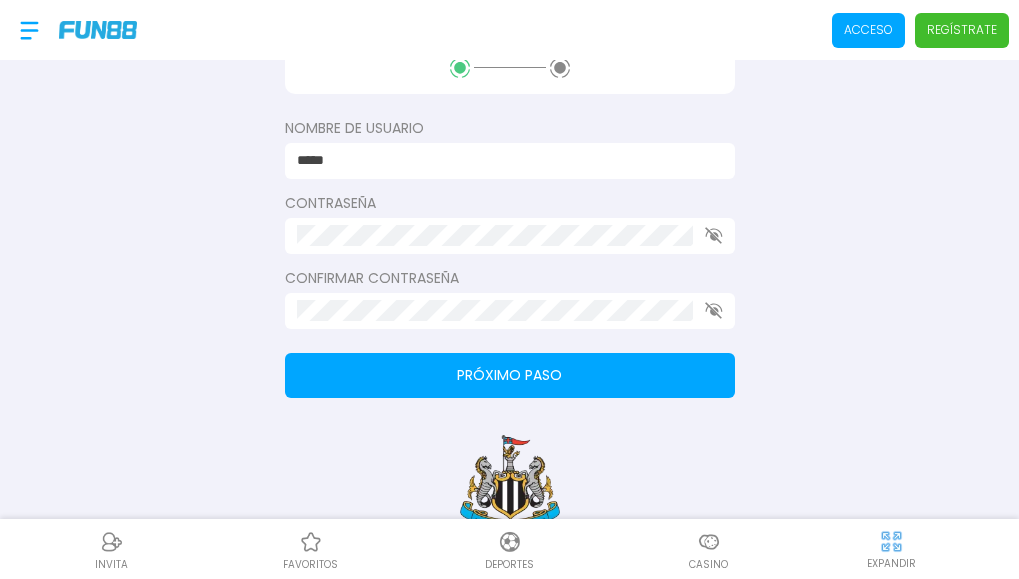 click on "Contraseña" at bounding box center [510, 223] 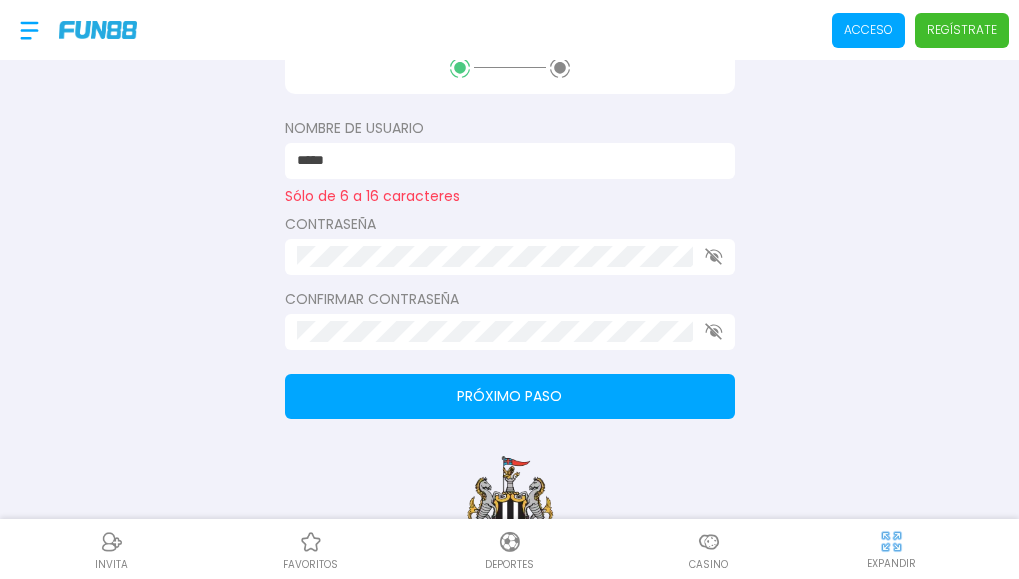 click on "*****" at bounding box center (504, 160) 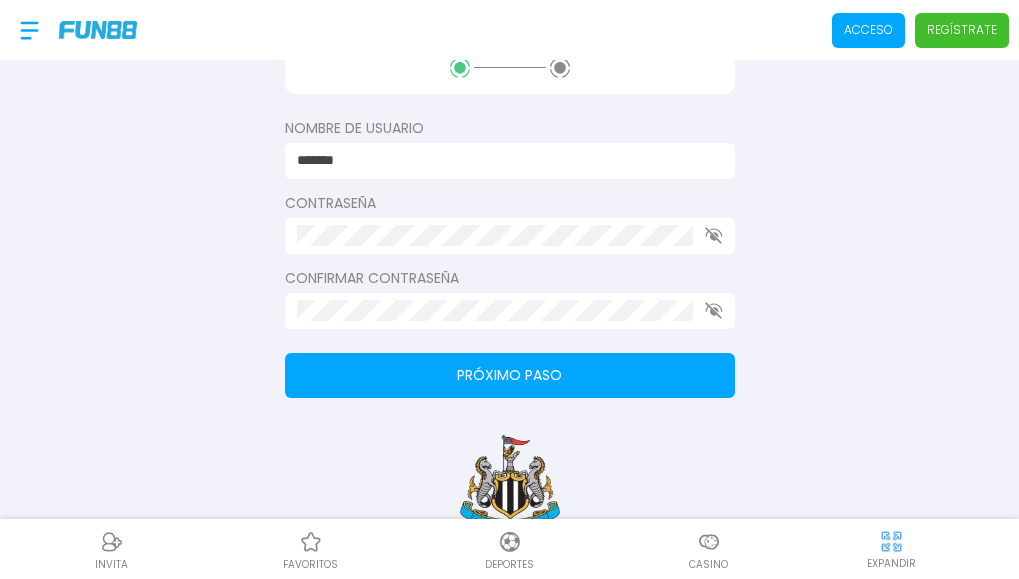 type on "*******" 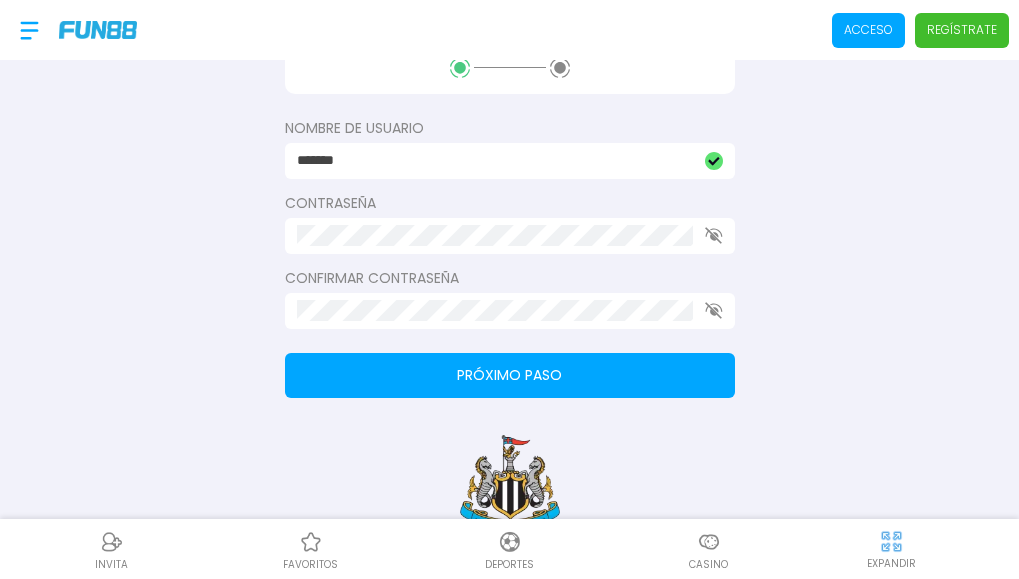 click 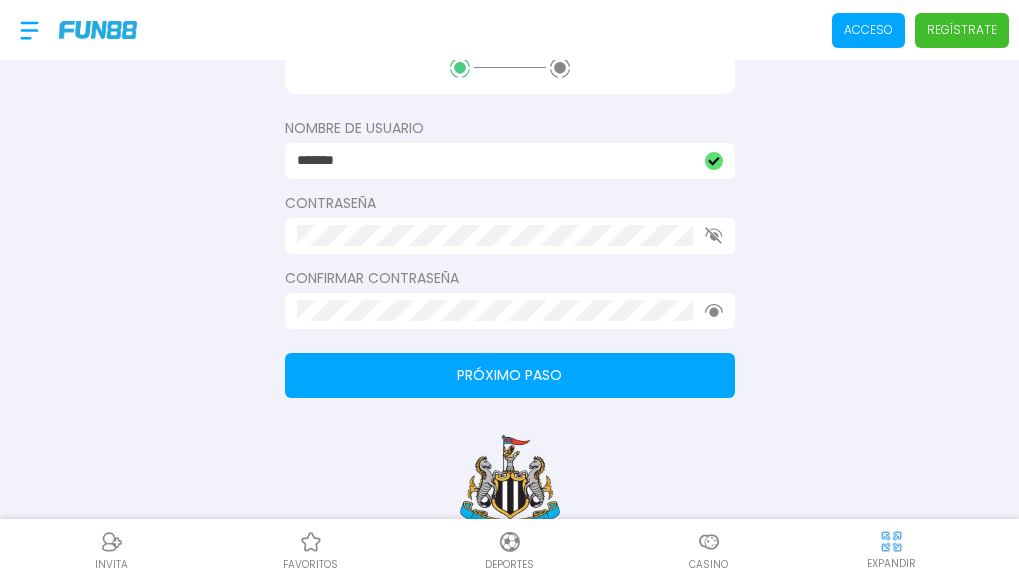 click 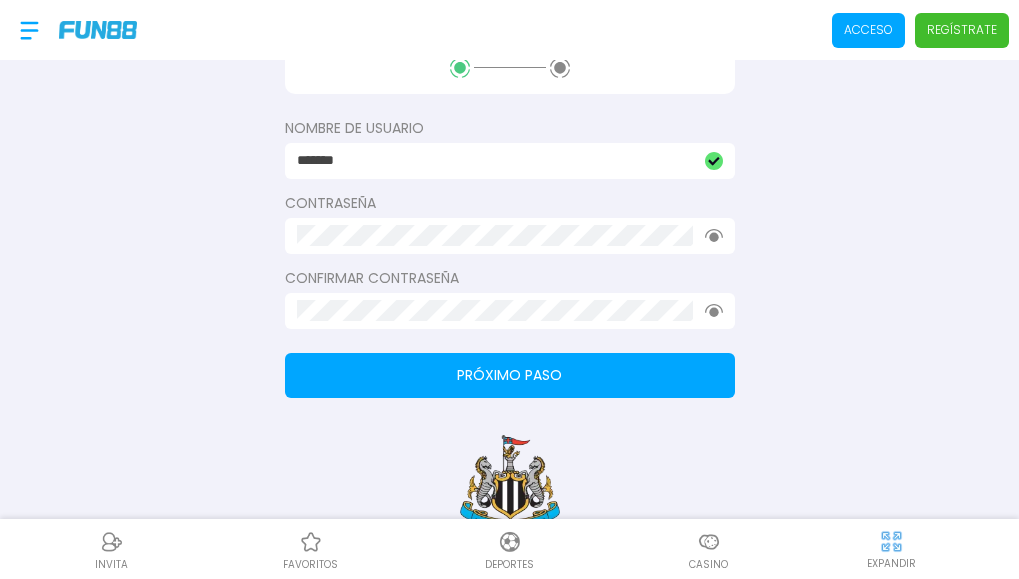 click on "Nombre de usuario [USERNAME] Contraseña Confirmar contraseña Próximo paso" at bounding box center (510, 220) 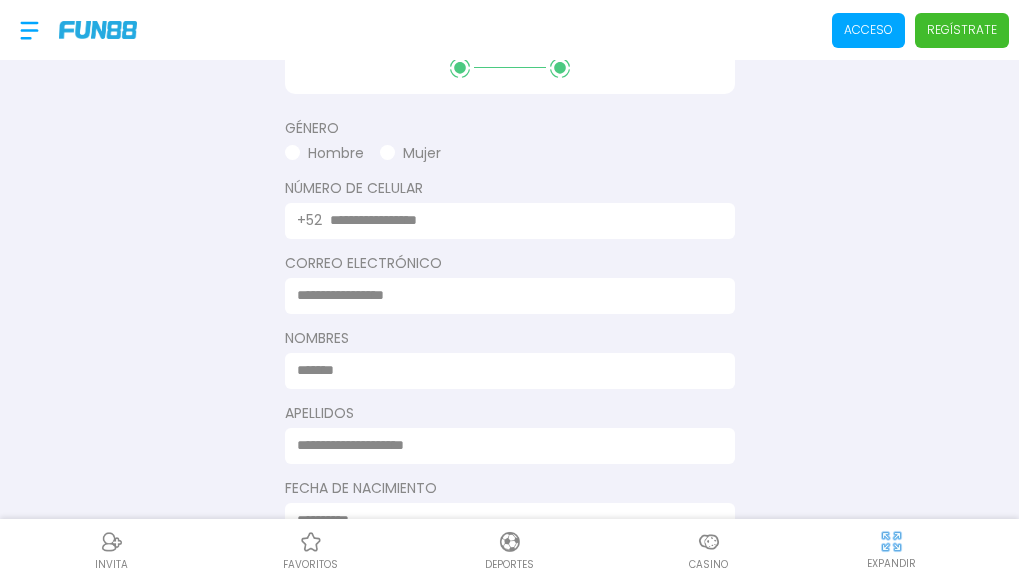click at bounding box center [520, 220] 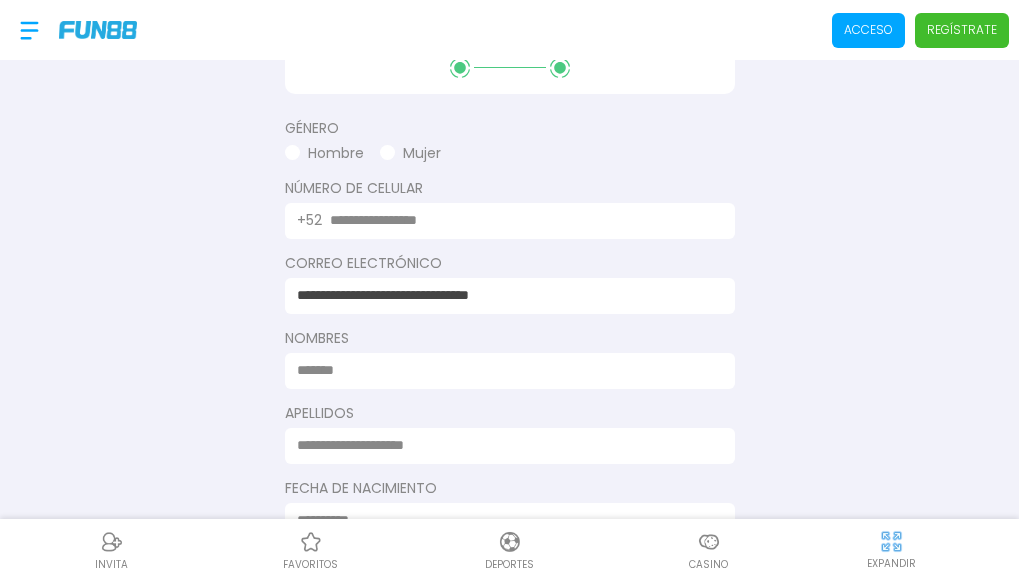 type on "******" 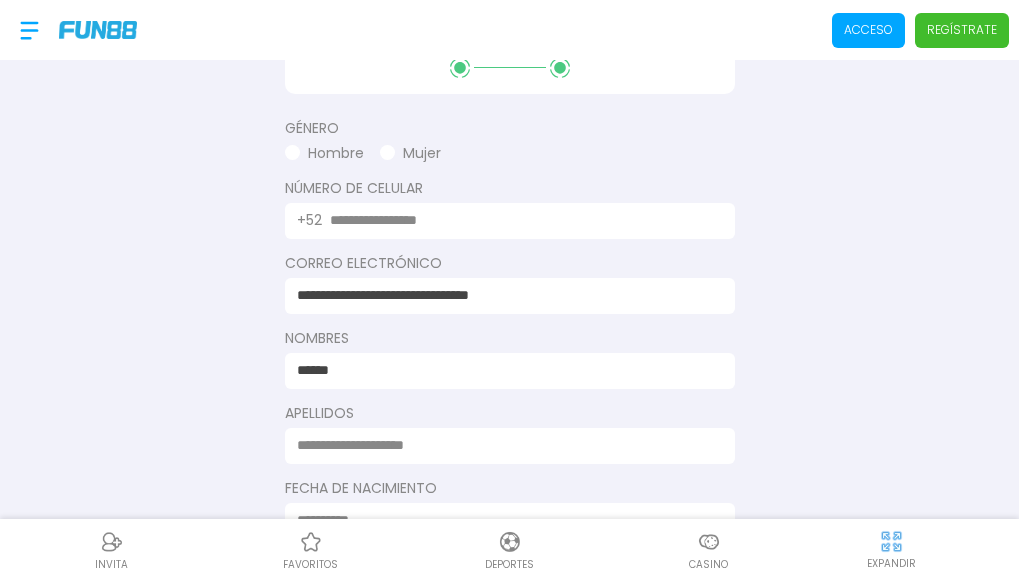 type on "******" 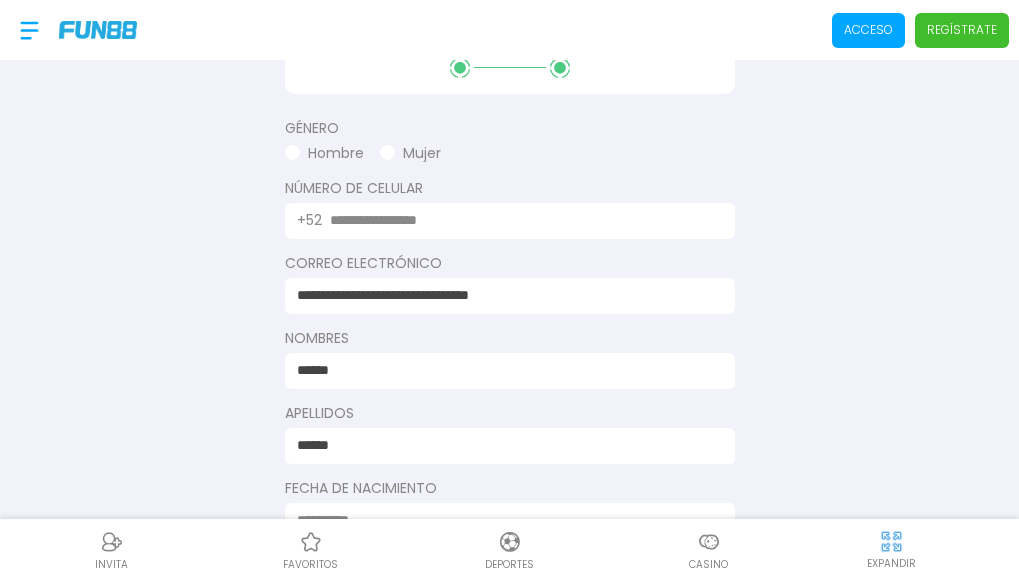 scroll, scrollTop: 852, scrollLeft: 0, axis: vertical 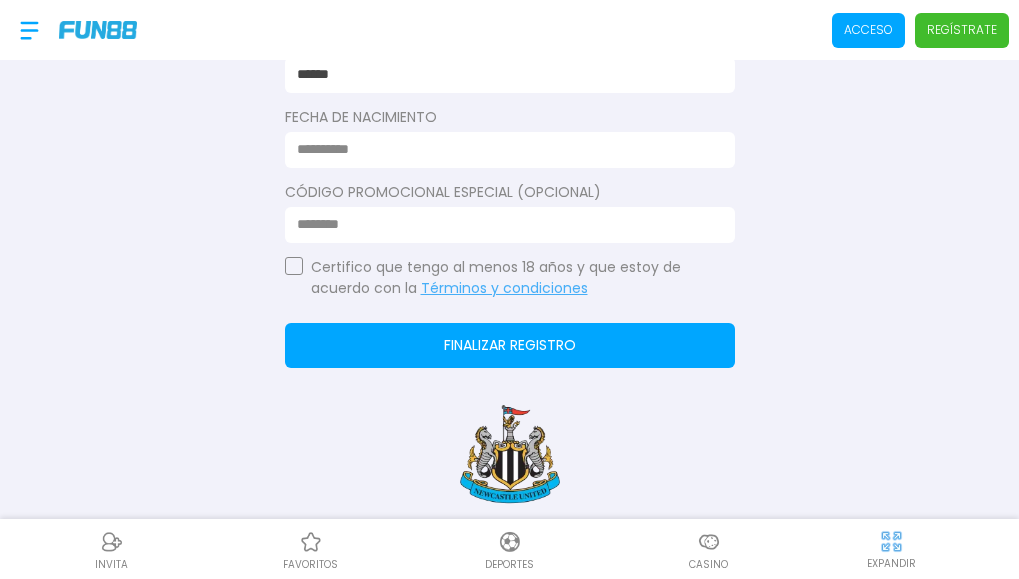click at bounding box center (504, 149) 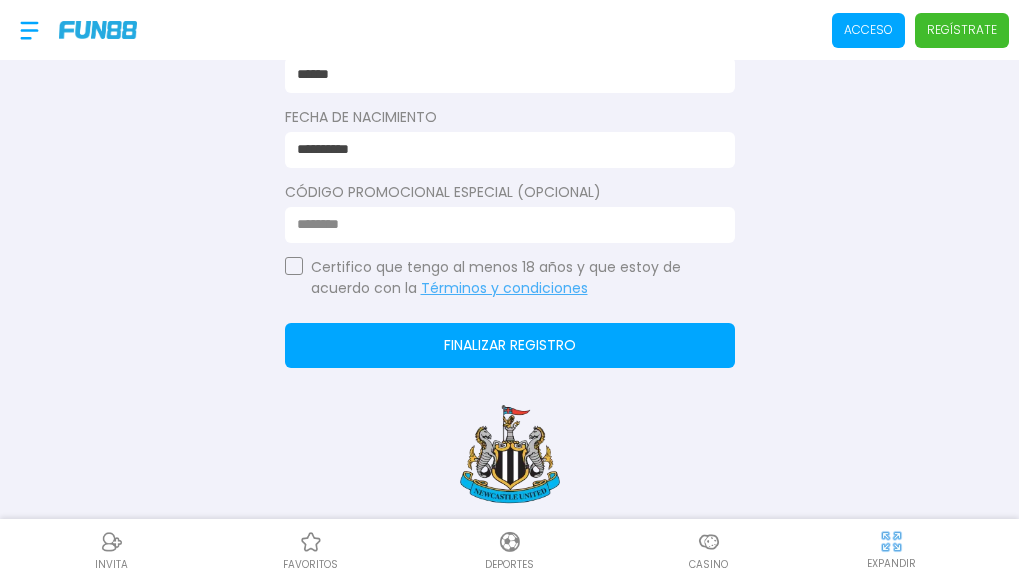 type on "**********" 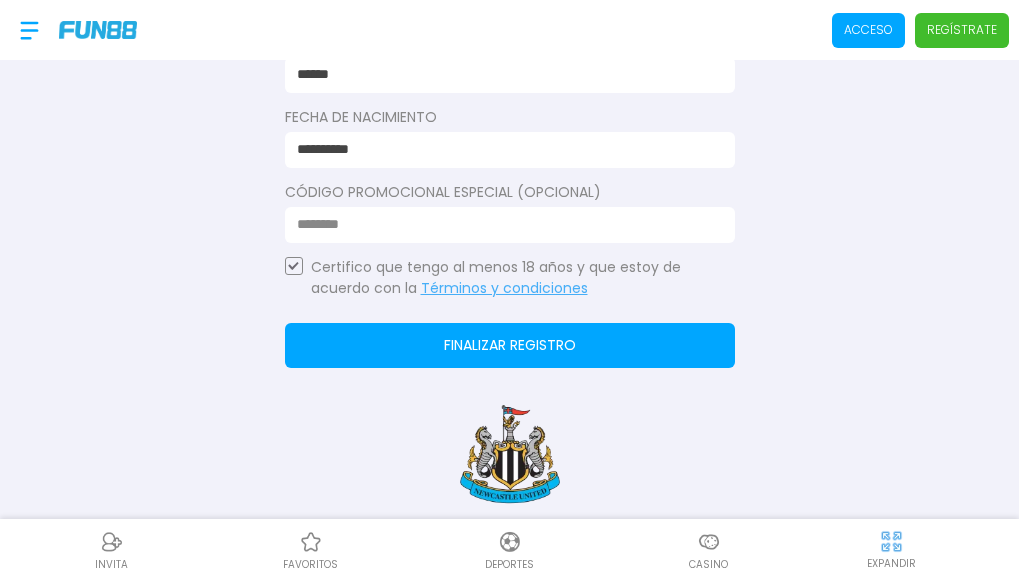click on "Finalizar registro" 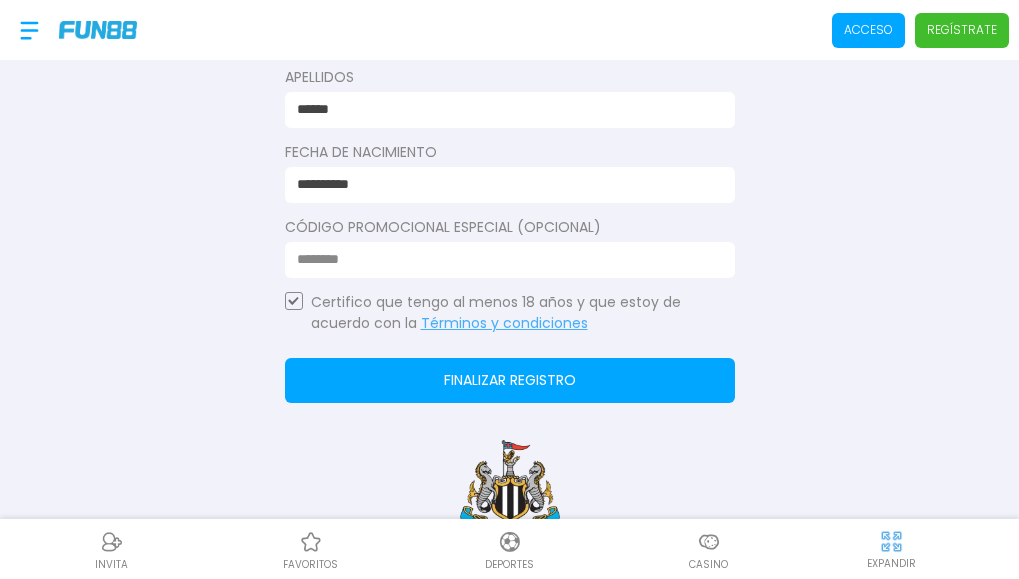 scroll, scrollTop: 752, scrollLeft: 0, axis: vertical 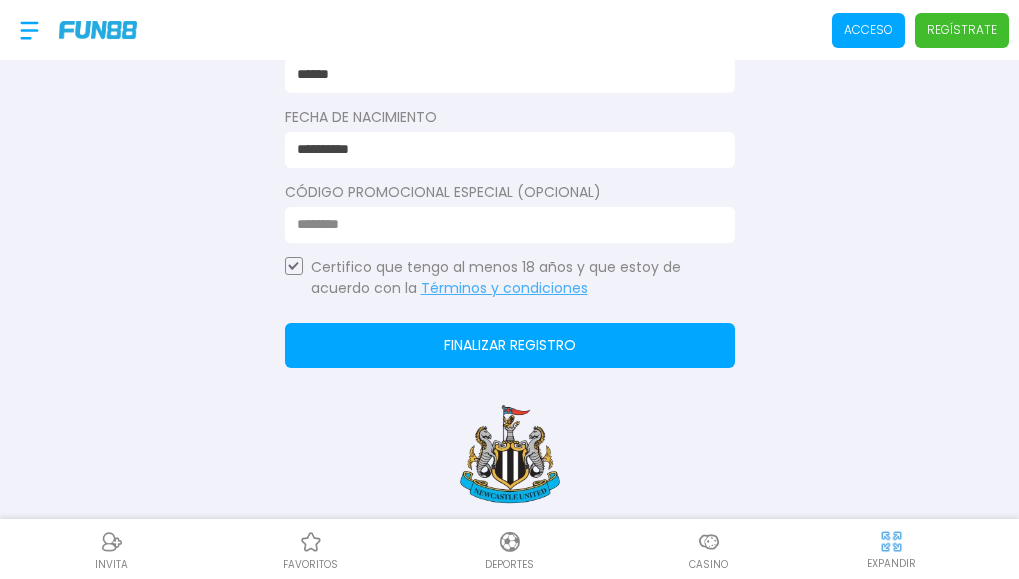 click on "Finalizar registro" at bounding box center [510, 345] 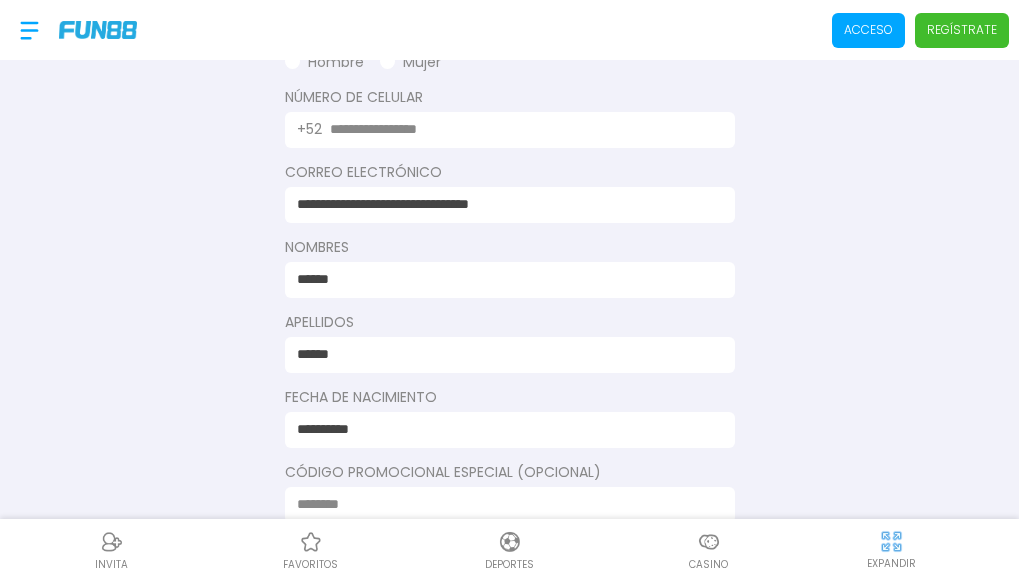 scroll, scrollTop: 432, scrollLeft: 0, axis: vertical 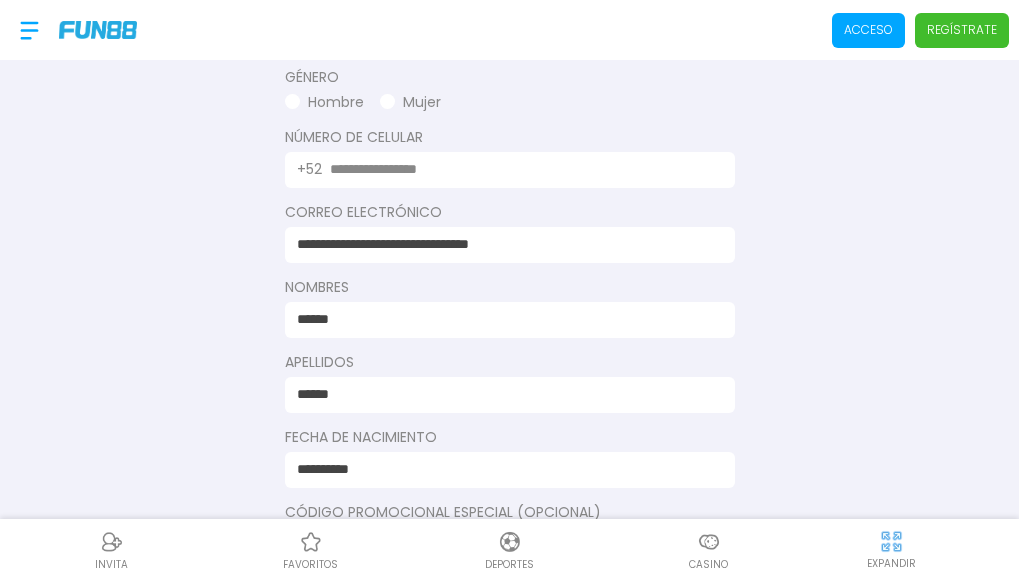click at bounding box center (520, 169) 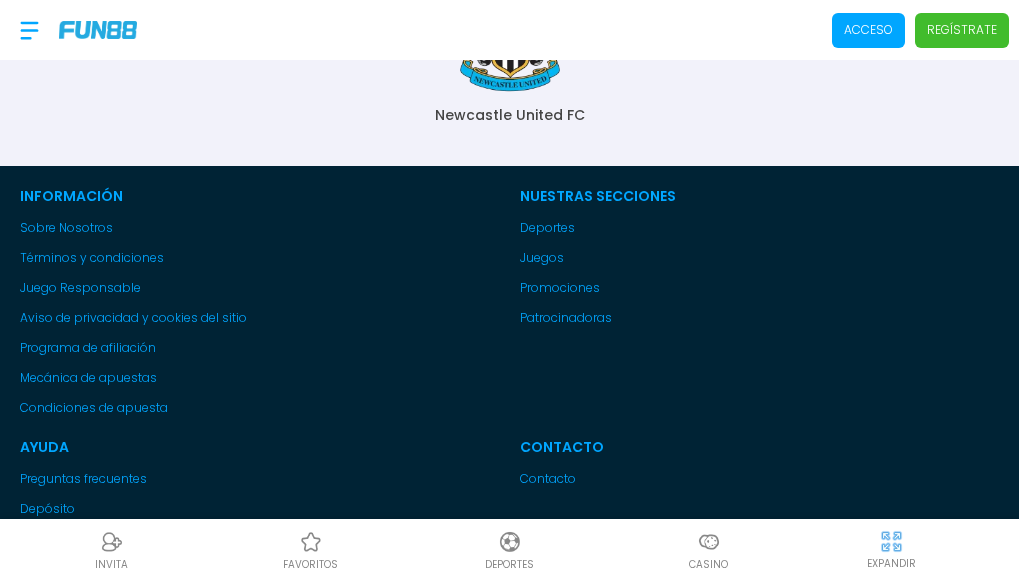 scroll, scrollTop: 658, scrollLeft: 0, axis: vertical 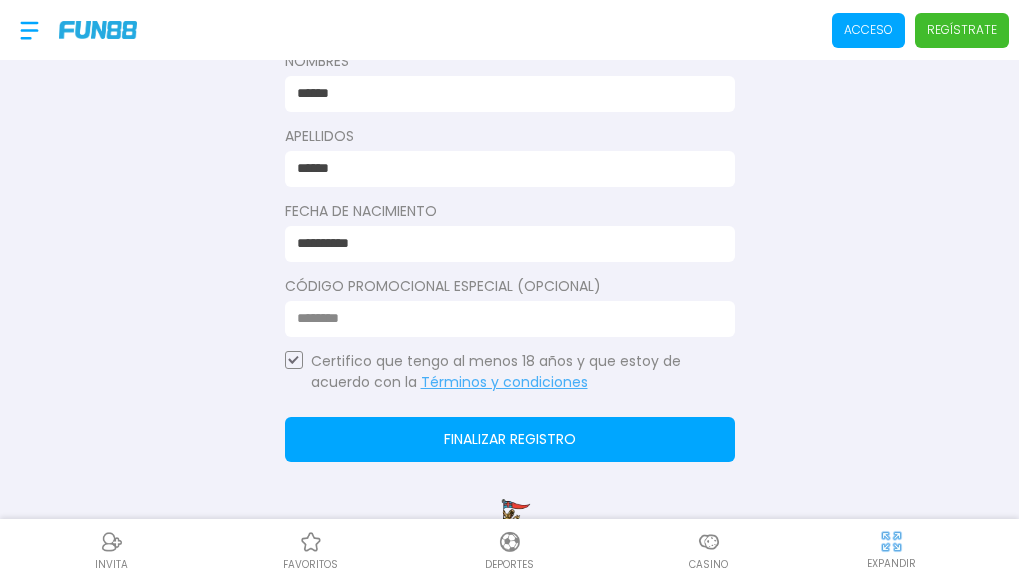 type on "**********" 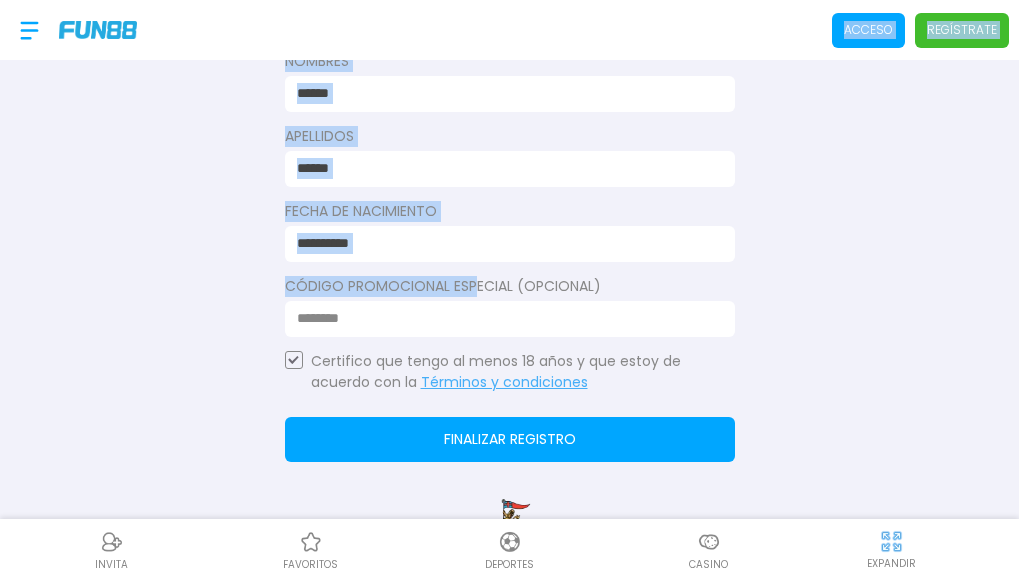 scroll, scrollTop: 652, scrollLeft: 0, axis: vertical 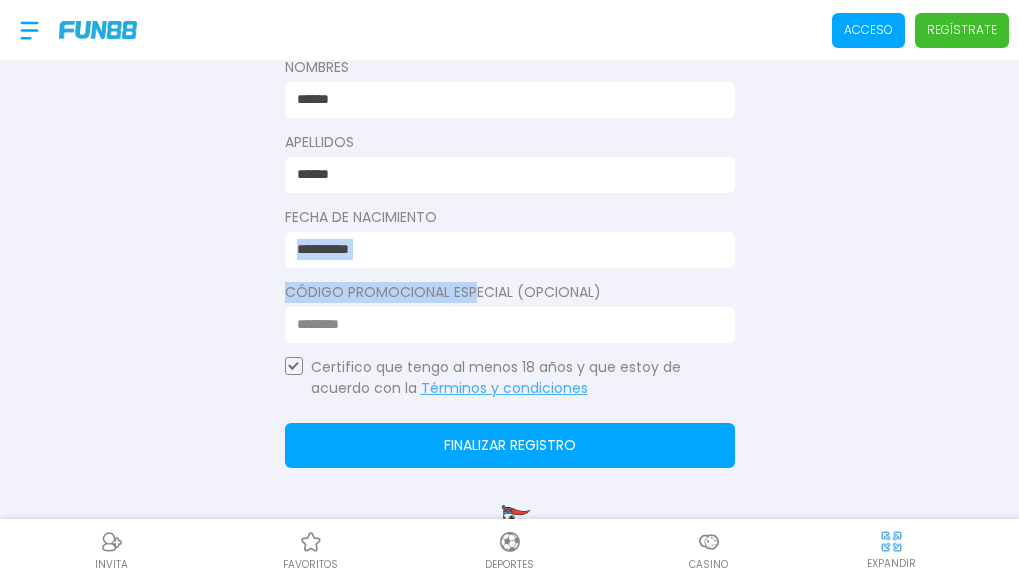 drag, startPoint x: 477, startPoint y: 264, endPoint x: 932, endPoint y: 230, distance: 456.26855 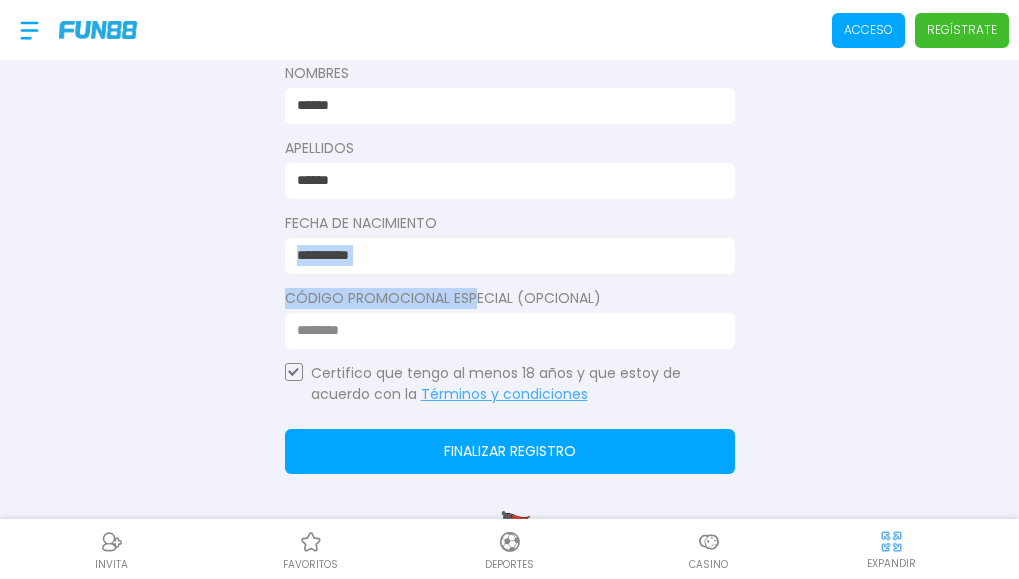 scroll, scrollTop: 667, scrollLeft: 0, axis: vertical 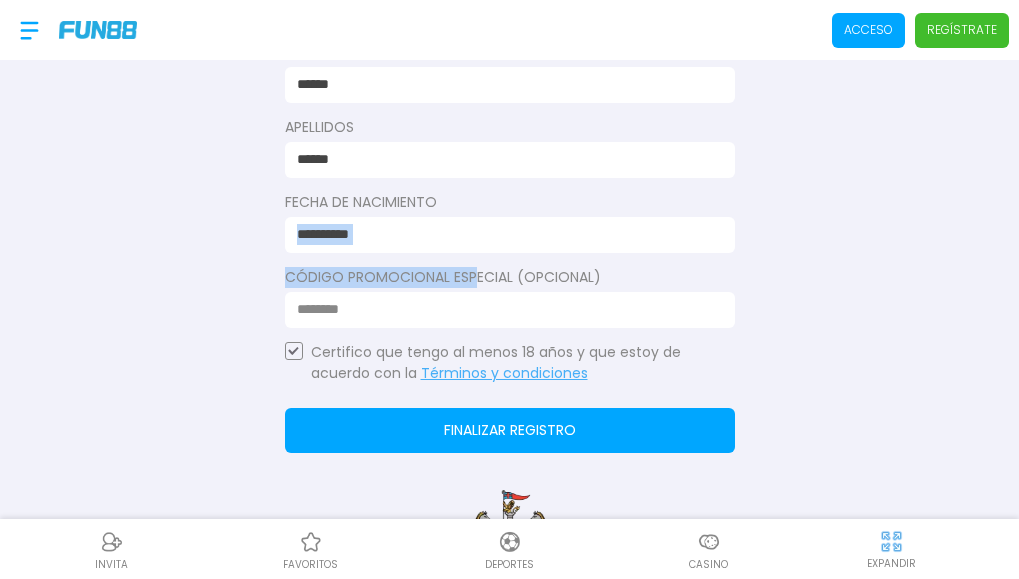 click on "Finalizar registro" at bounding box center [510, 430] 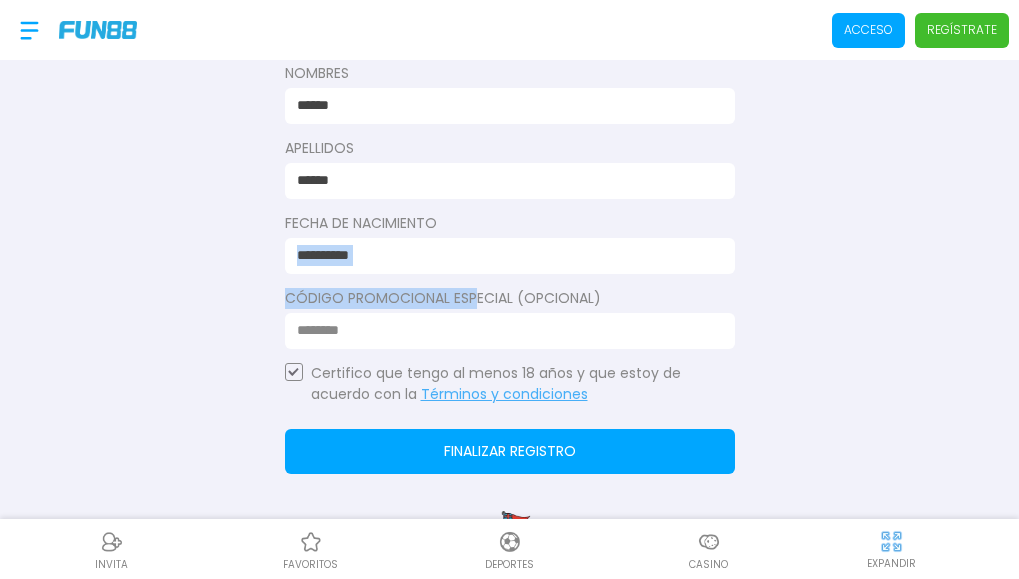 scroll, scrollTop: 616, scrollLeft: 0, axis: vertical 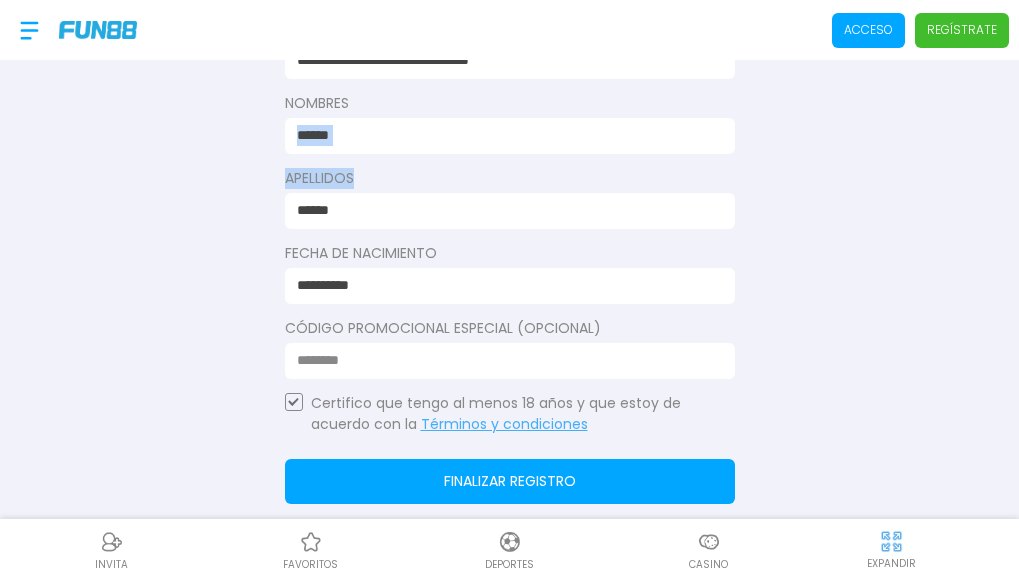 drag, startPoint x: 1007, startPoint y: 173, endPoint x: 1007, endPoint y: 84, distance: 89 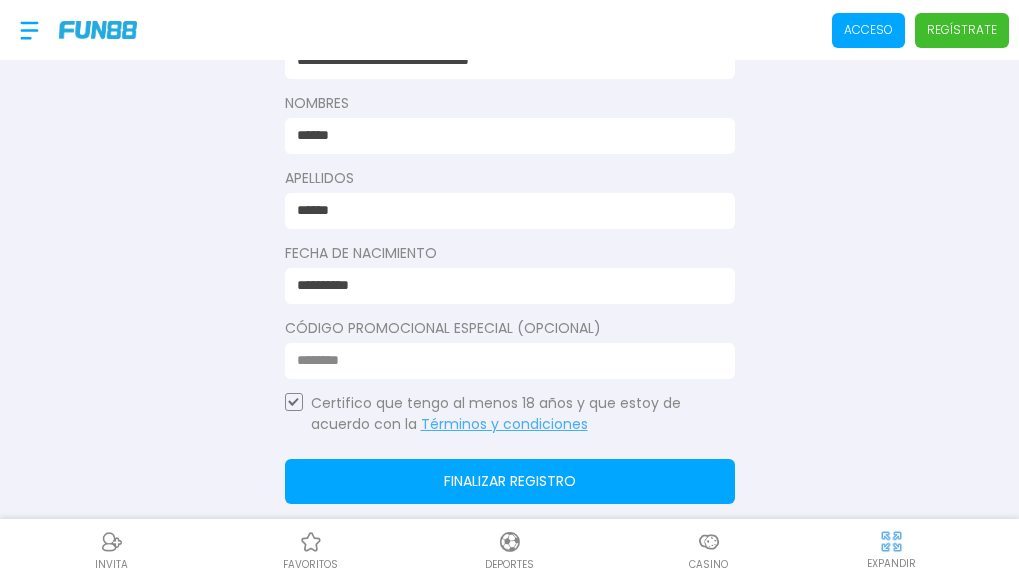 click on "Consulta términos y condiciones Consulta términos y condiciones Consulta términos y condiciones *Selecciona el sexo Género Hombre Mujer Número De Celular +52 [PHONE] Correo electrónico [EMAIL] Nombres [NAME] Apellidos [NAME] Fecha de Nacimiento [DATE] Código promocional especial (Opcional) Certifico que tengo al menos 18 años y que estoy de acuerdo con la Términos y condiciones Finalizar registro Newcastle United FC" at bounding box center [509, 29] 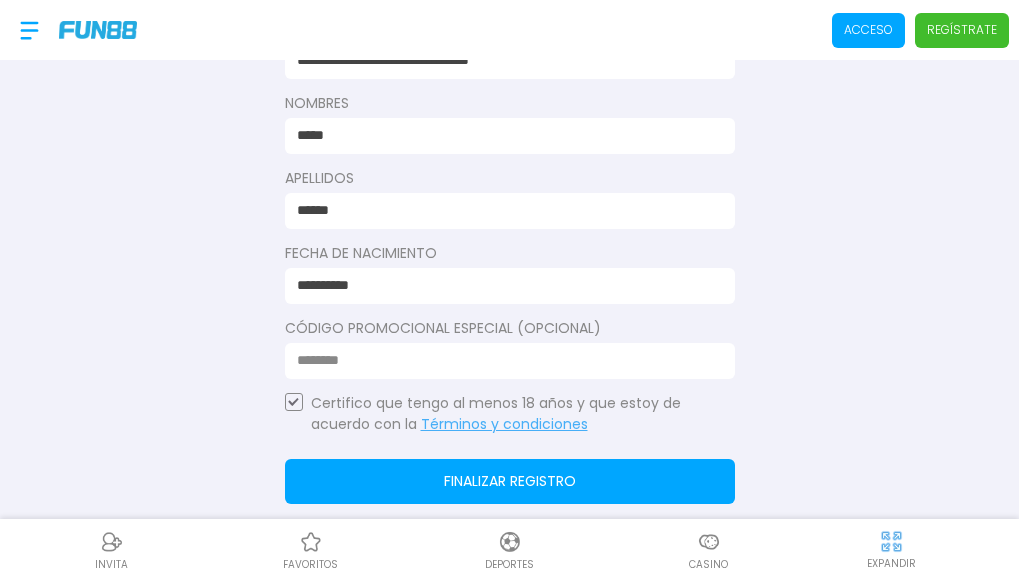 type on "******" 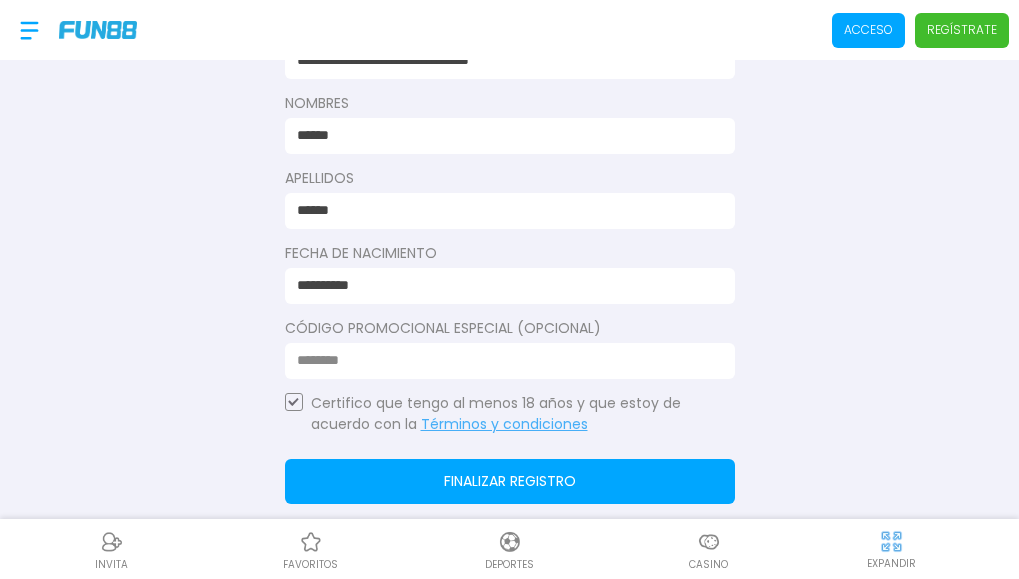 click on "******" at bounding box center [510, 211] 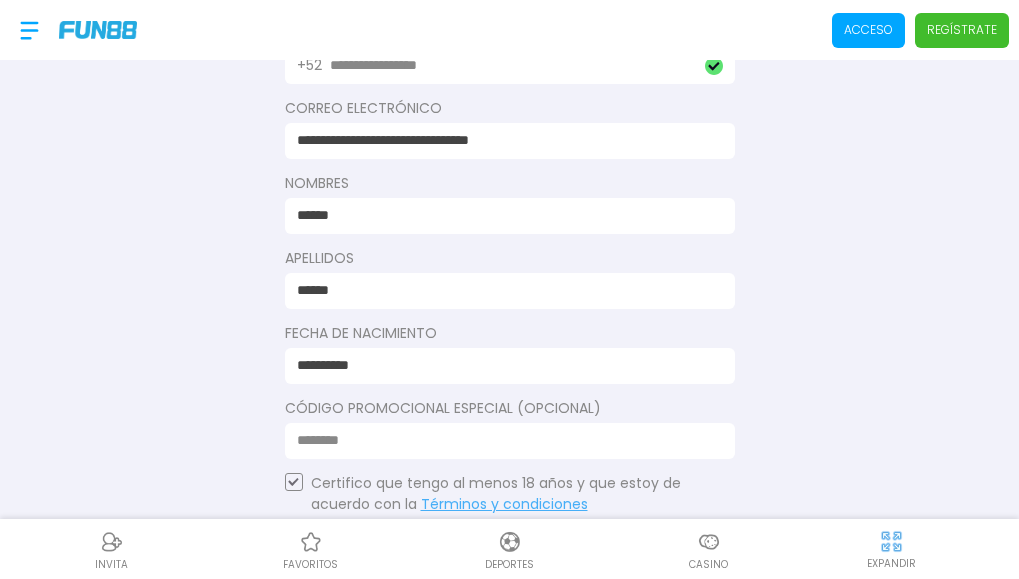 scroll, scrollTop: 496, scrollLeft: 0, axis: vertical 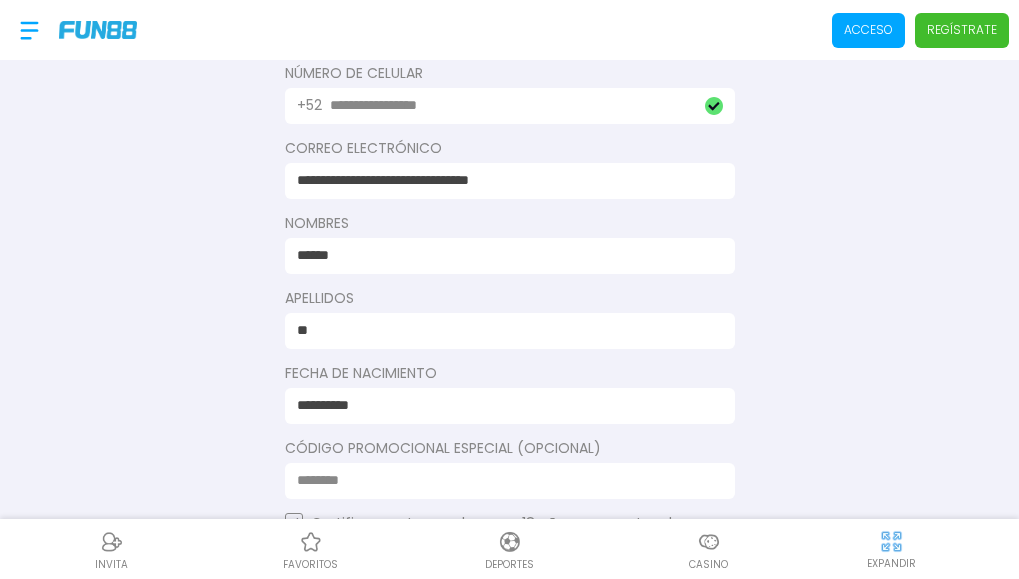 type on "*" 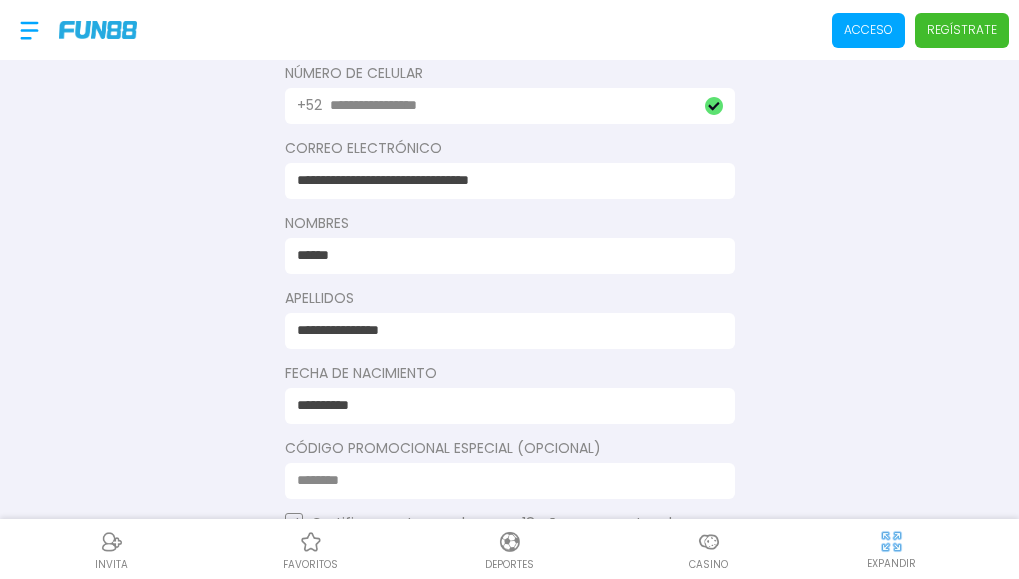 scroll, scrollTop: 1002, scrollLeft: 0, axis: vertical 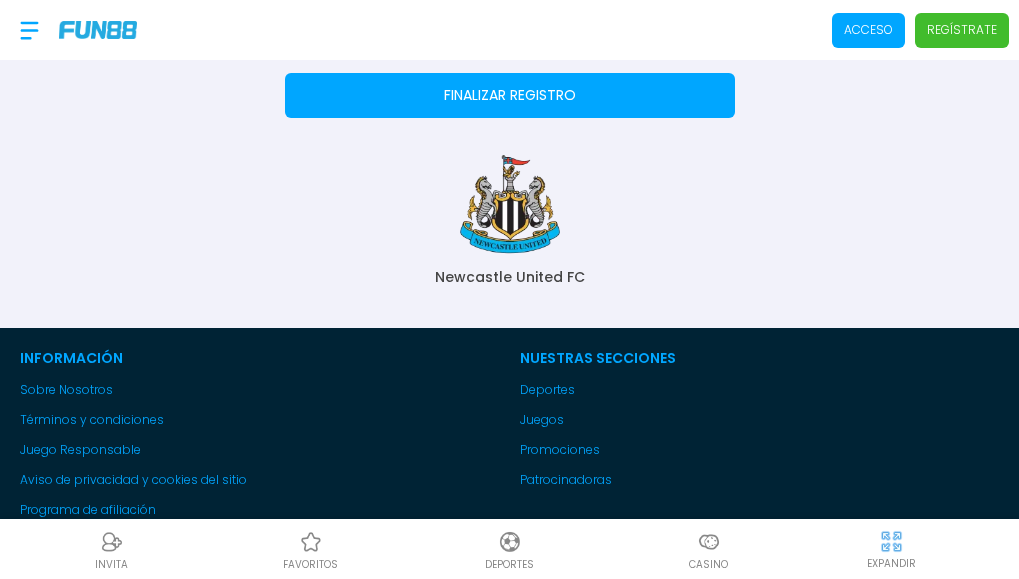 type on "**********" 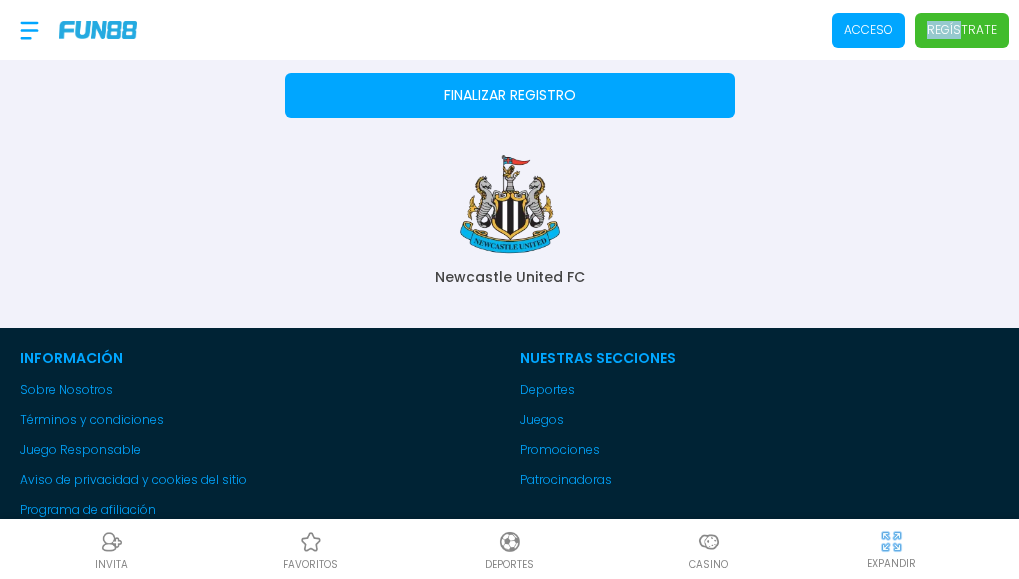 drag, startPoint x: 905, startPoint y: 15, endPoint x: 1003, endPoint y: 26, distance: 98.61542 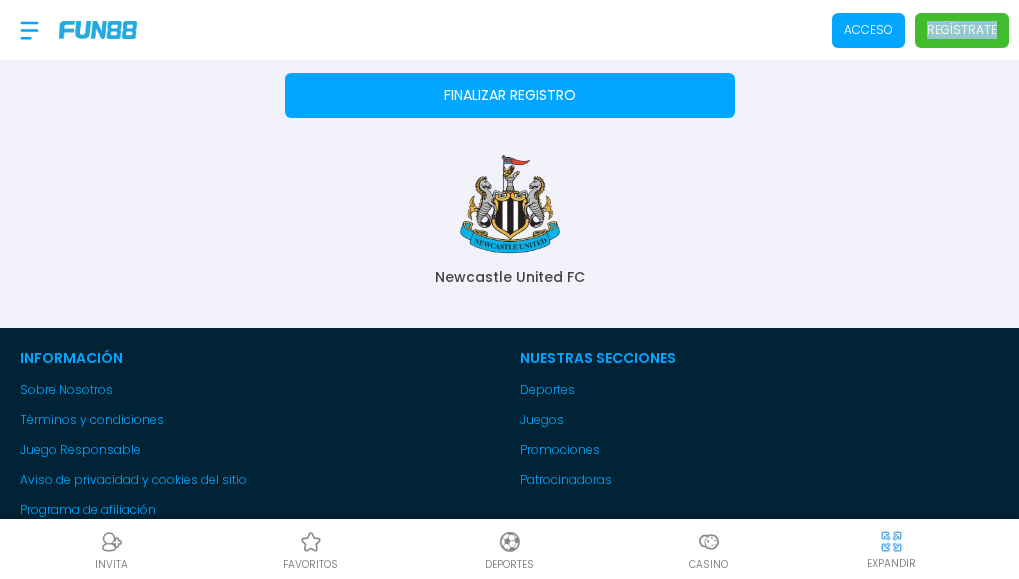 click on "Regístrate" at bounding box center (962, 30) 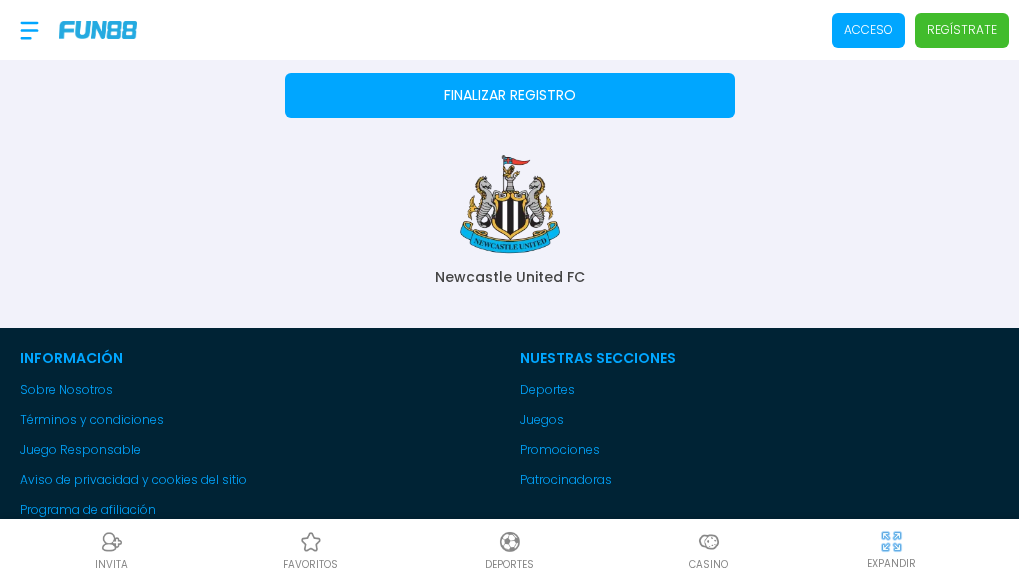 scroll, scrollTop: 962, scrollLeft: 0, axis: vertical 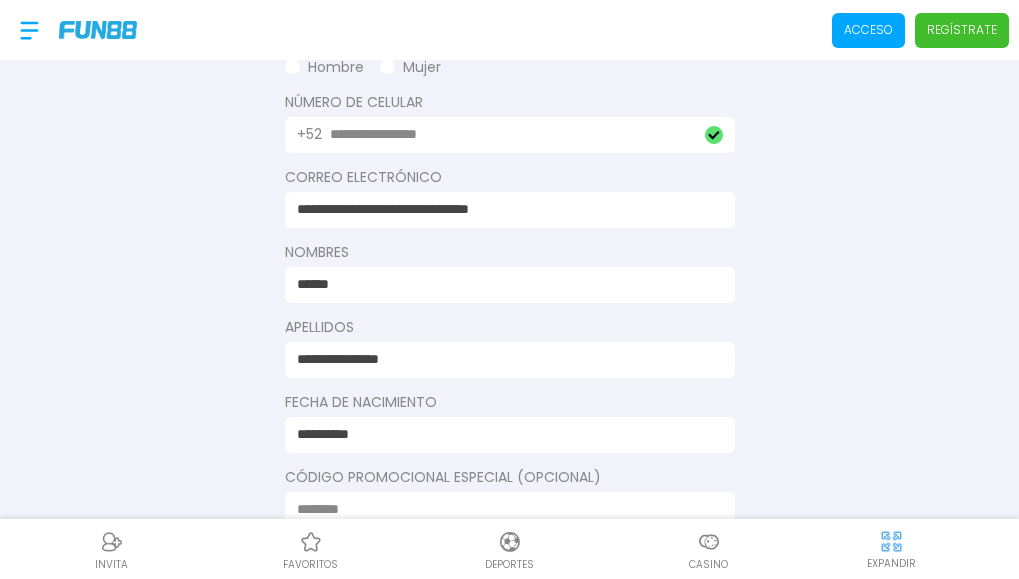 click on "******" at bounding box center [504, 284] 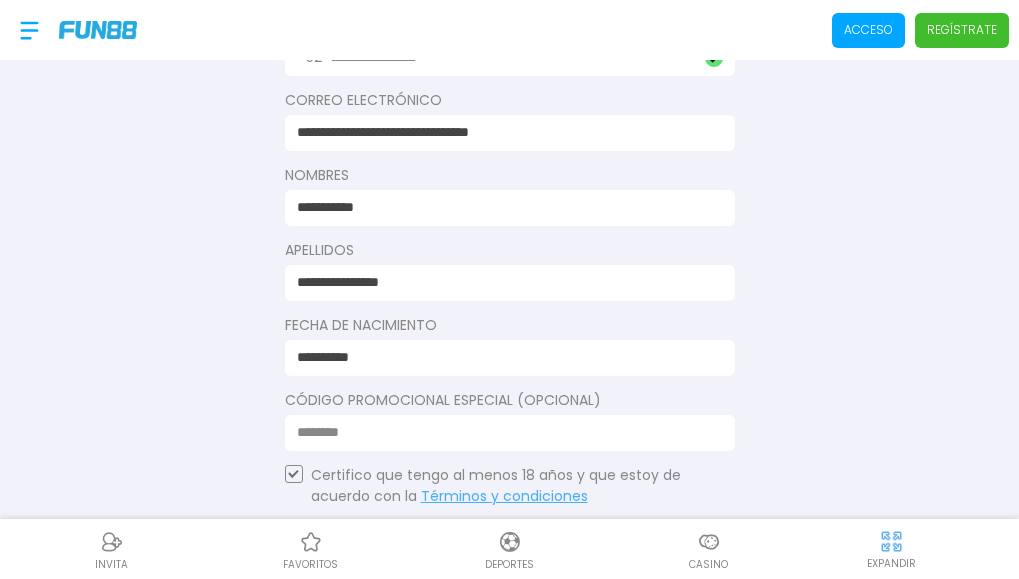 scroll, scrollTop: 732, scrollLeft: 0, axis: vertical 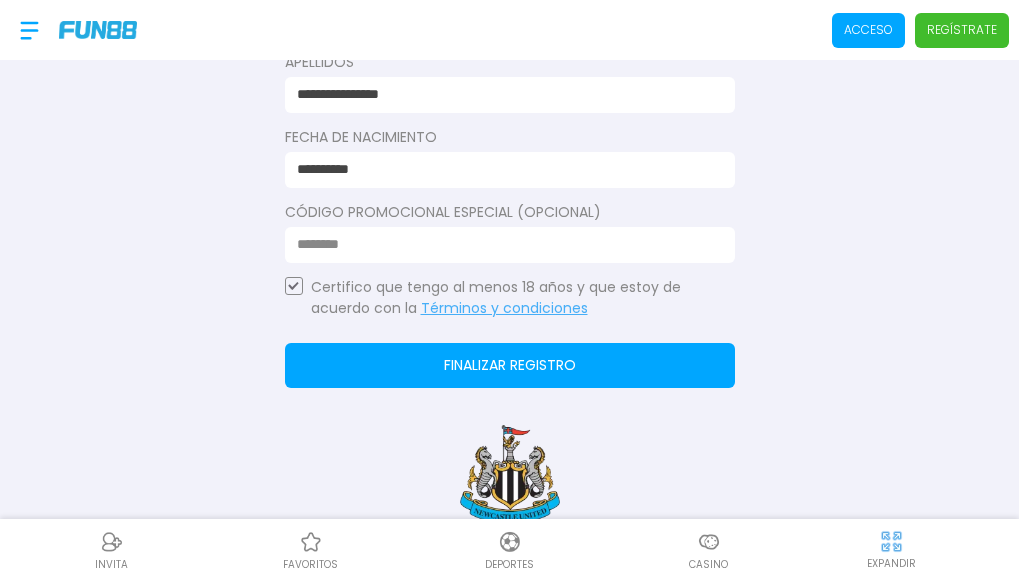 click on "Finalizar registro" at bounding box center [510, 365] 